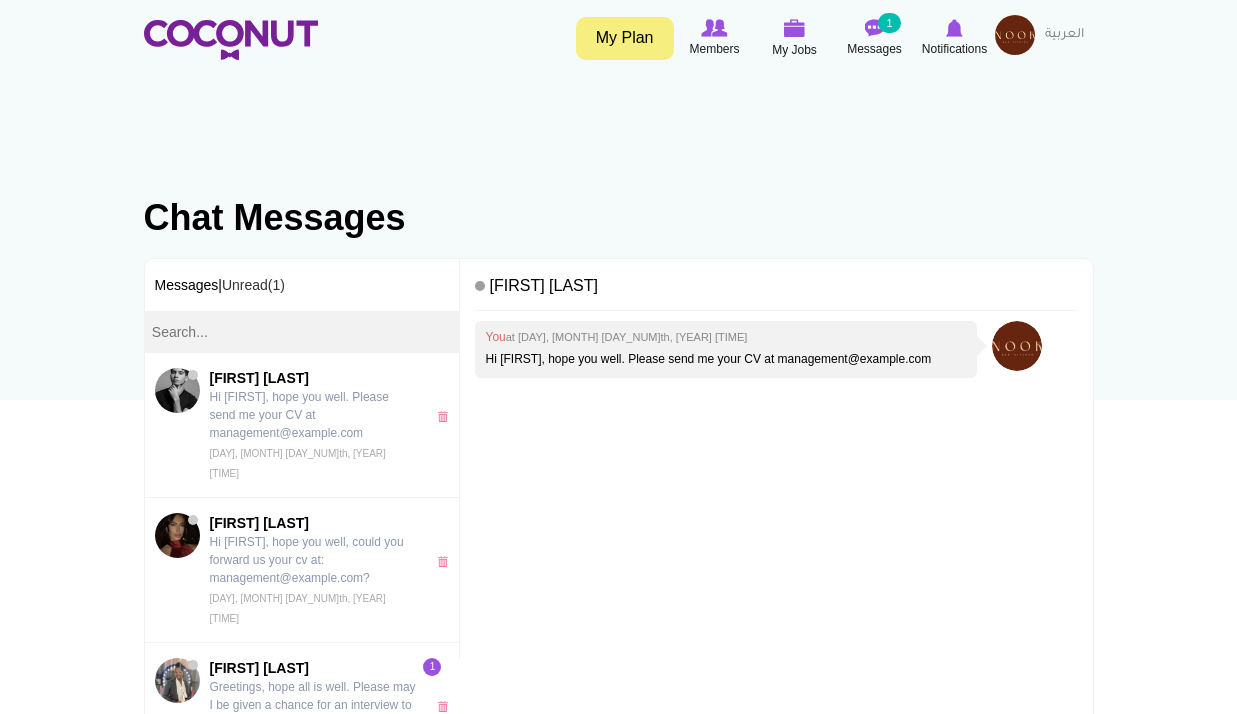 scroll, scrollTop: 0, scrollLeft: 0, axis: both 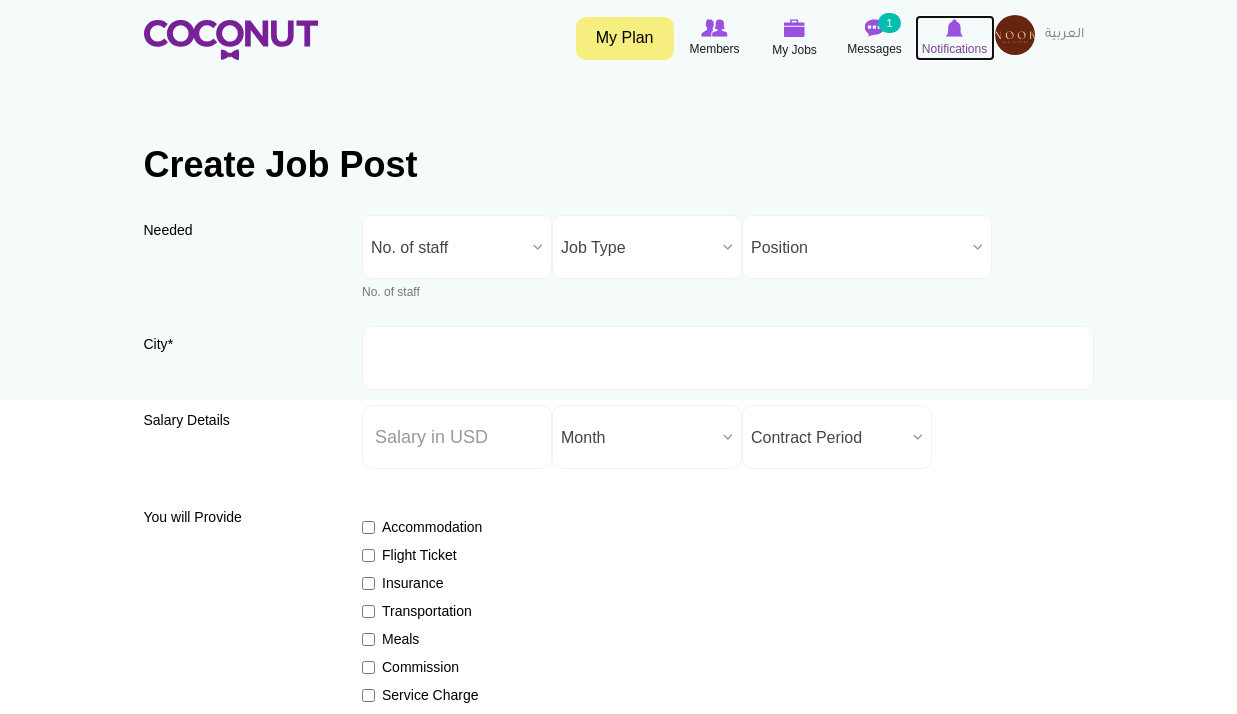 click on "Notifications" at bounding box center [954, 49] 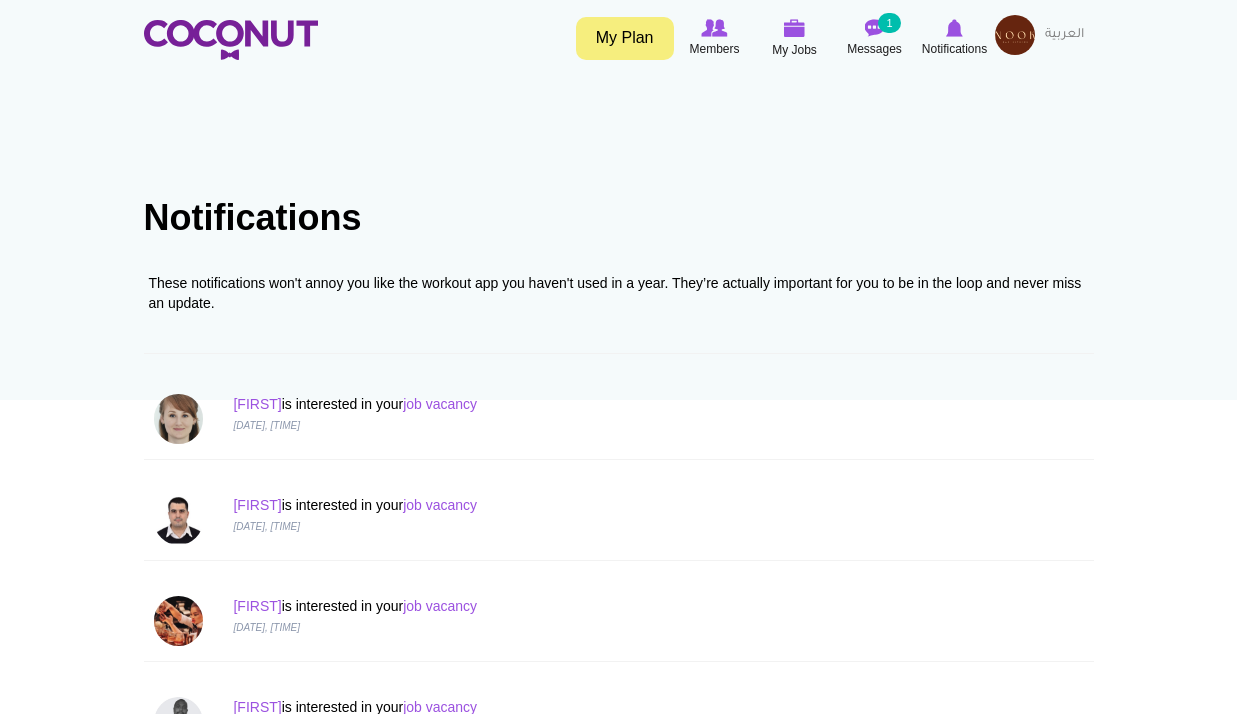 scroll, scrollTop: 0, scrollLeft: 0, axis: both 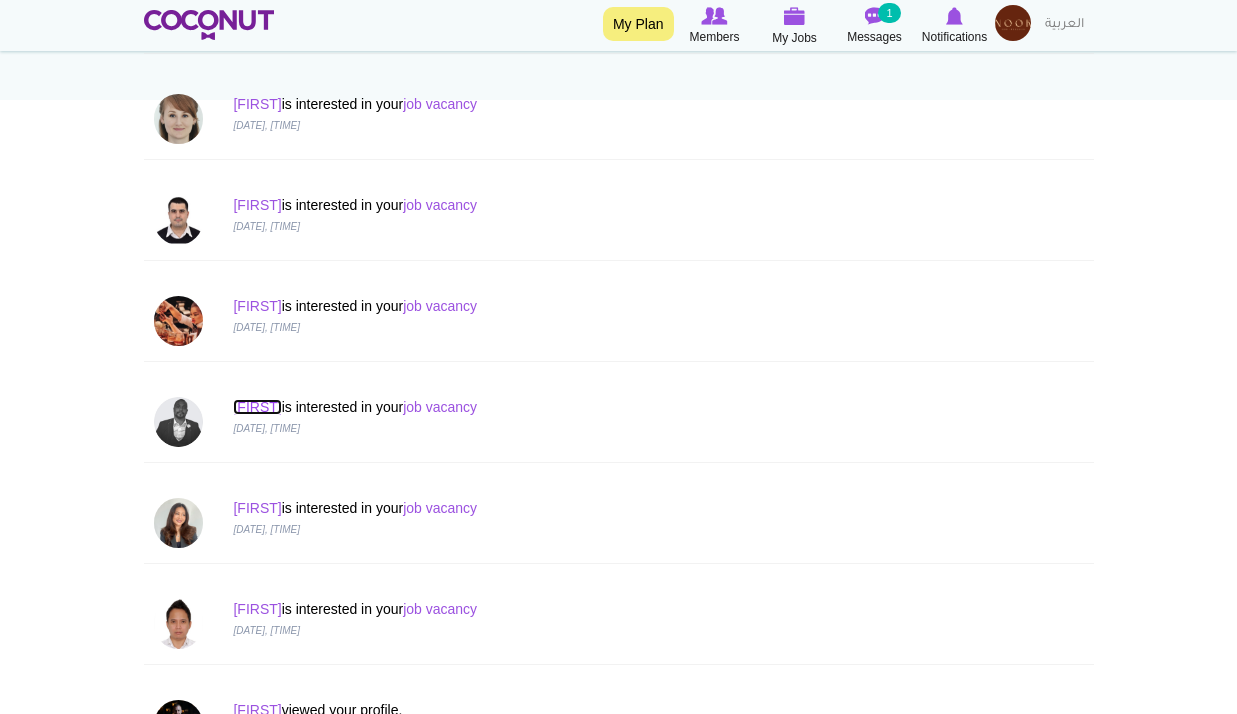 click on "[FIRST]" at bounding box center (257, 407) 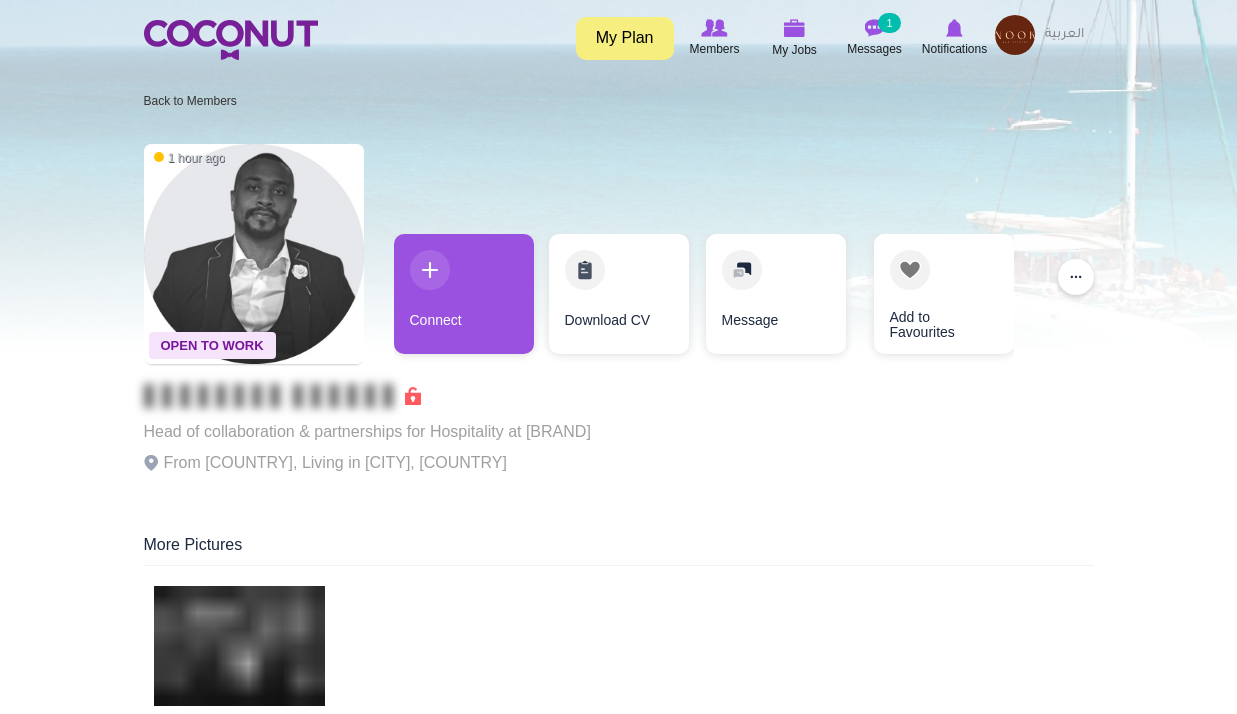 scroll, scrollTop: 0, scrollLeft: 0, axis: both 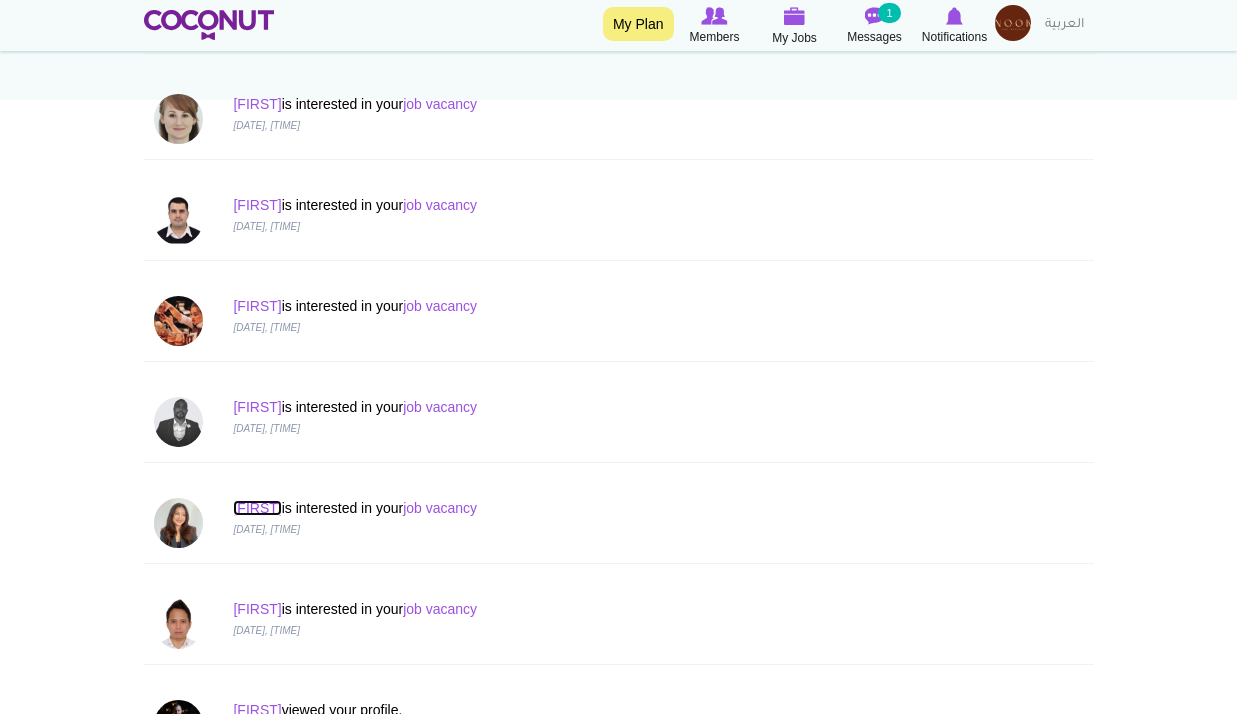 click on "[FIRST]" at bounding box center [257, 508] 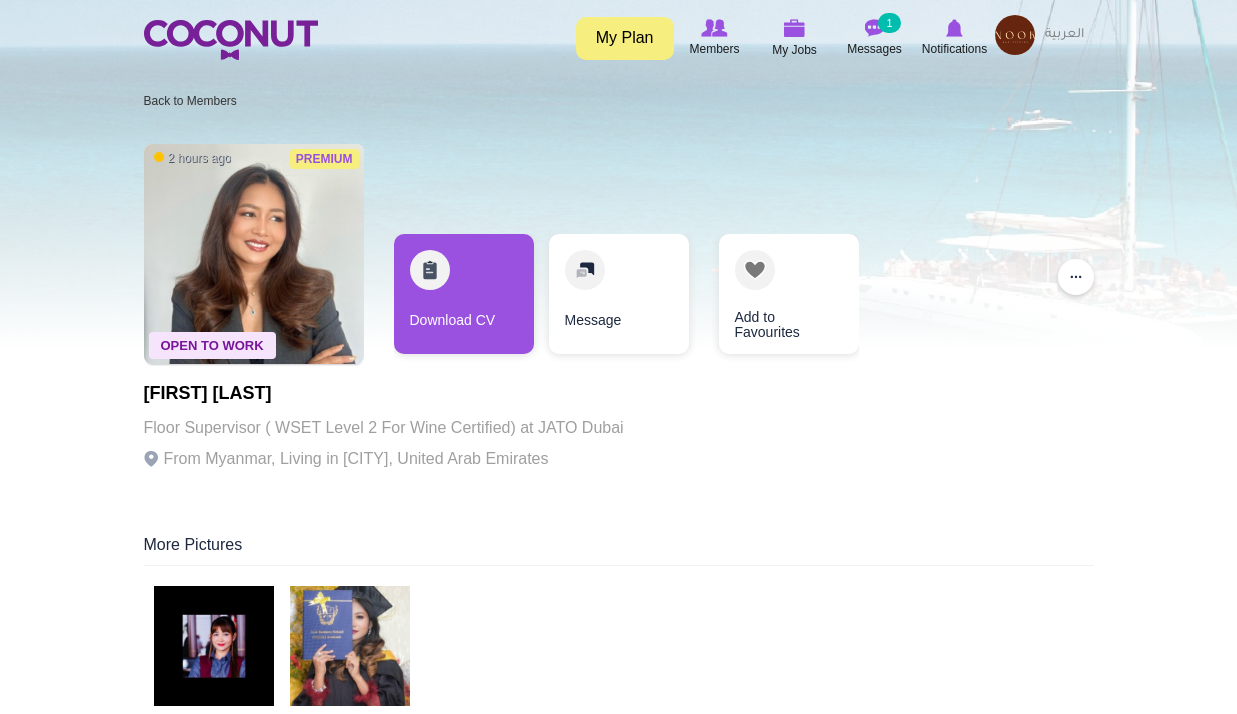 scroll, scrollTop: 0, scrollLeft: 0, axis: both 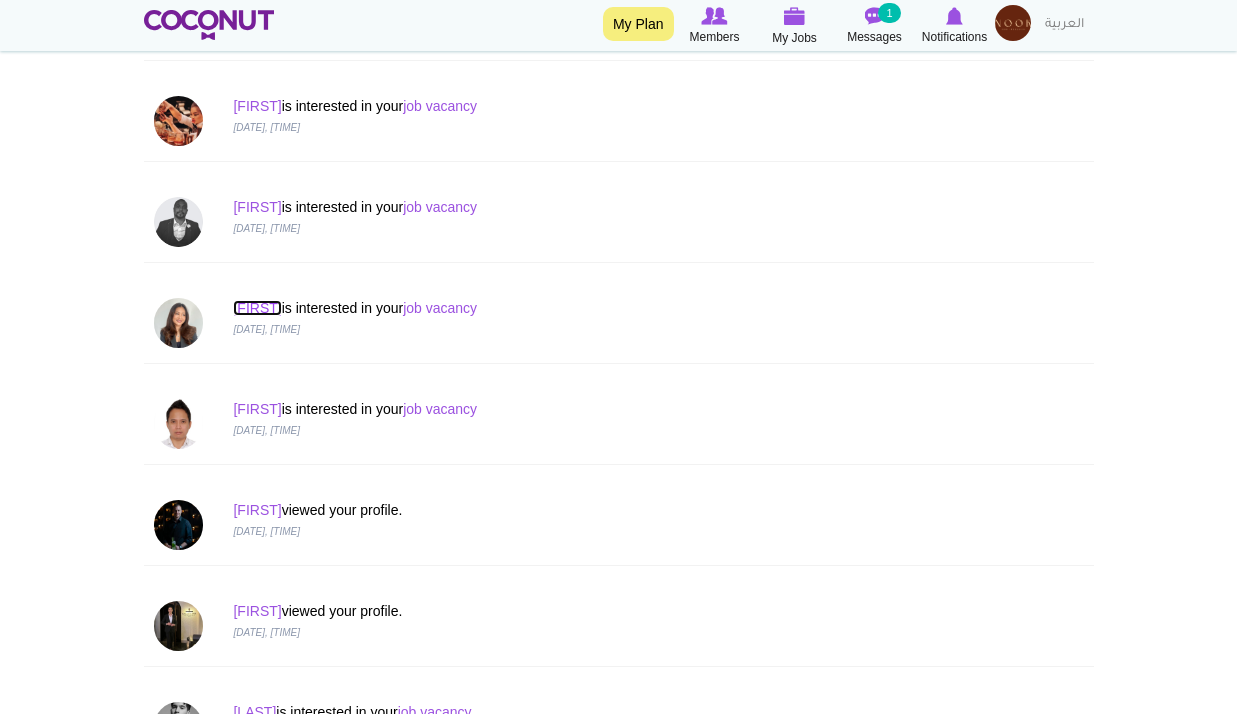 click on "[FIRST]" at bounding box center (257, 308) 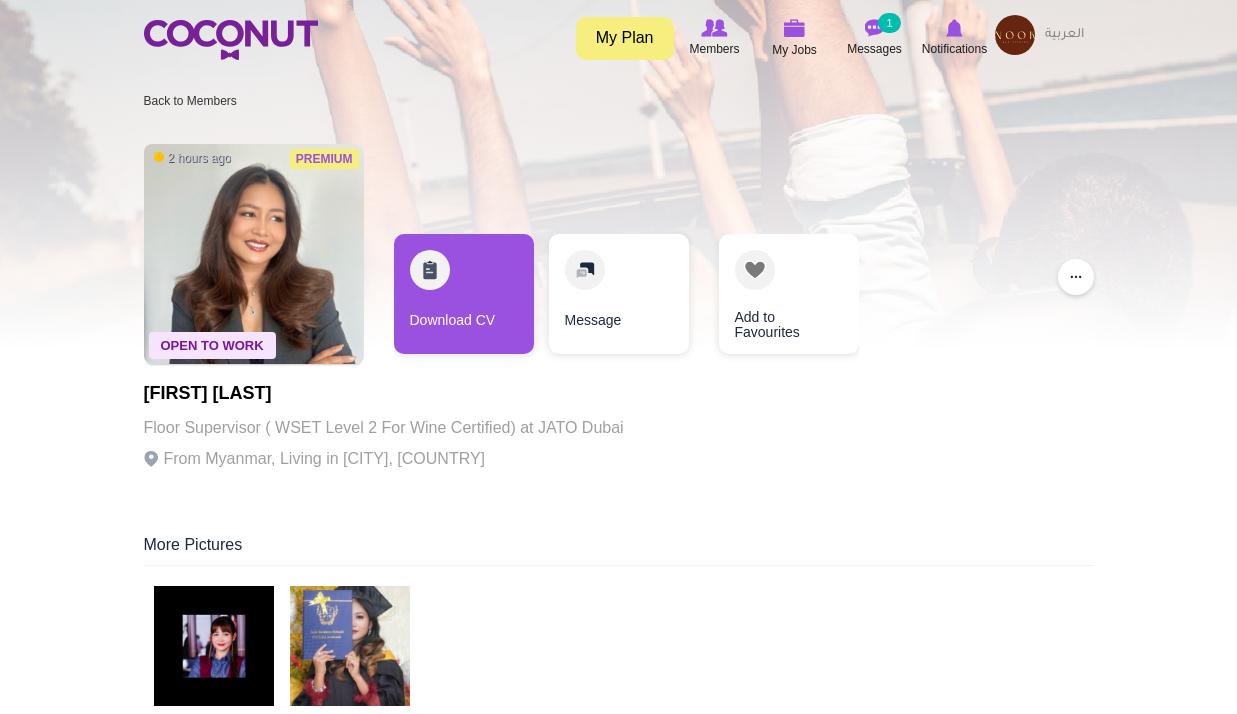 scroll, scrollTop: 0, scrollLeft: 0, axis: both 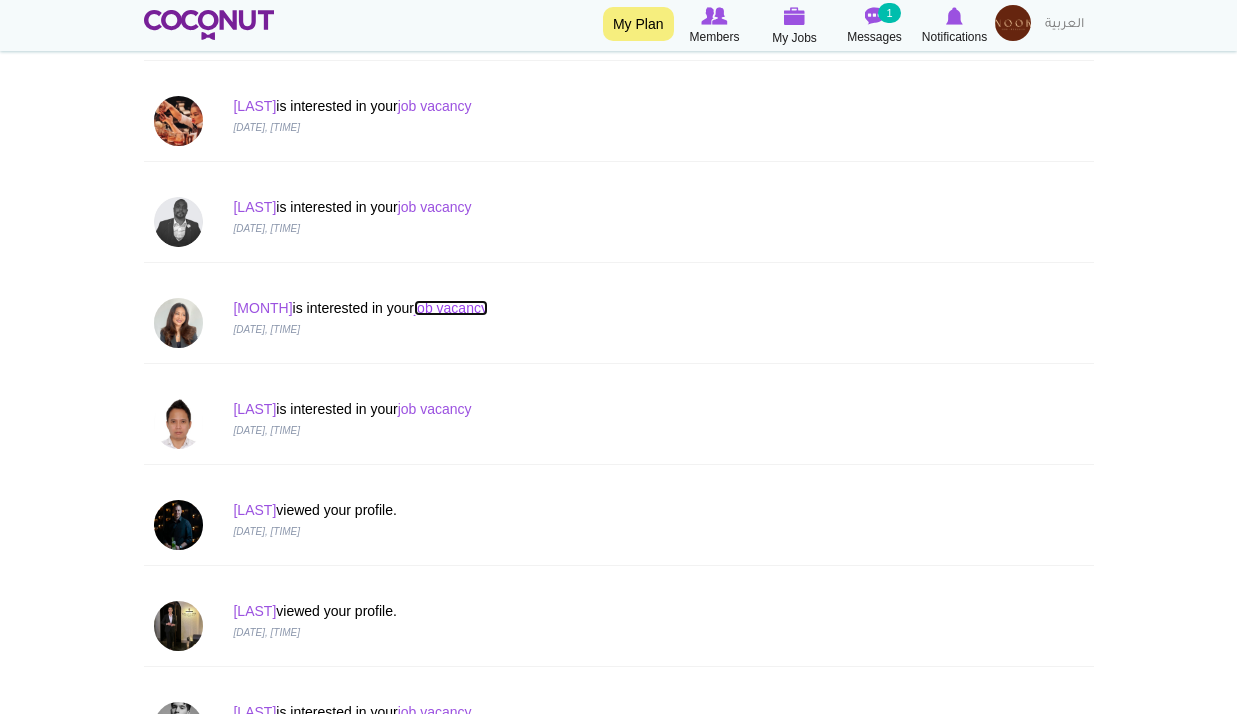 click on "job vacancy" at bounding box center [451, 308] 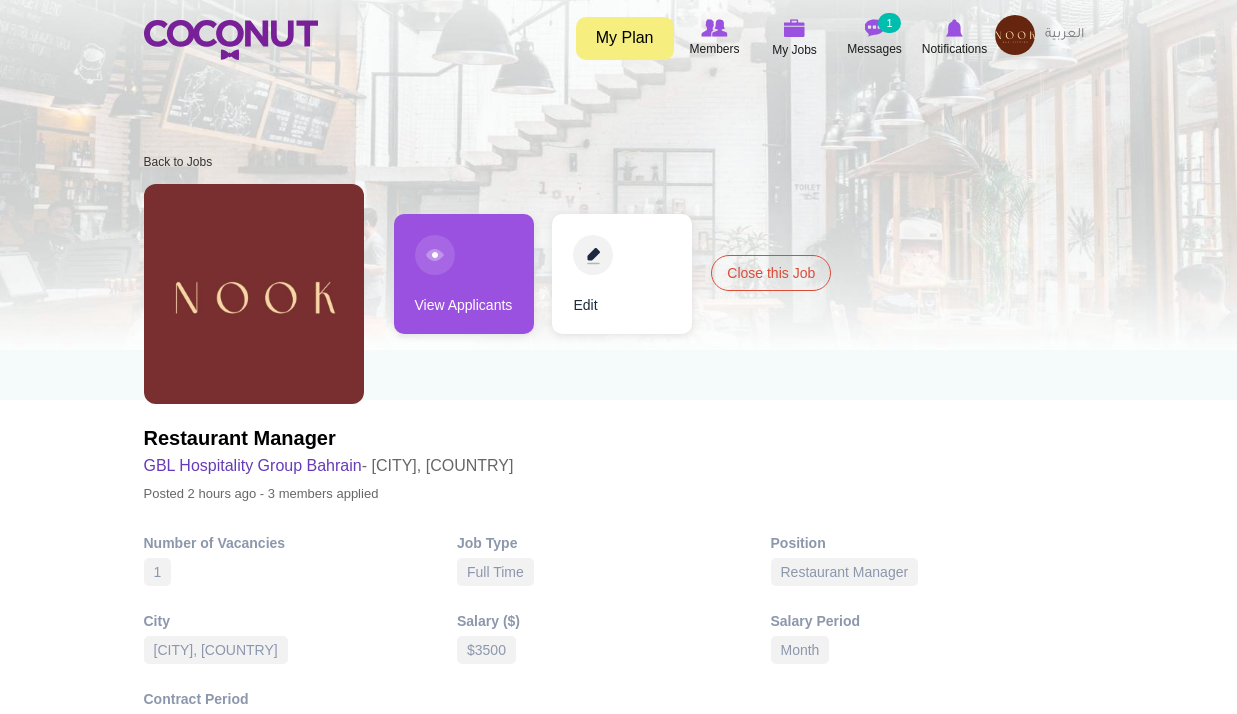 scroll, scrollTop: 0, scrollLeft: 0, axis: both 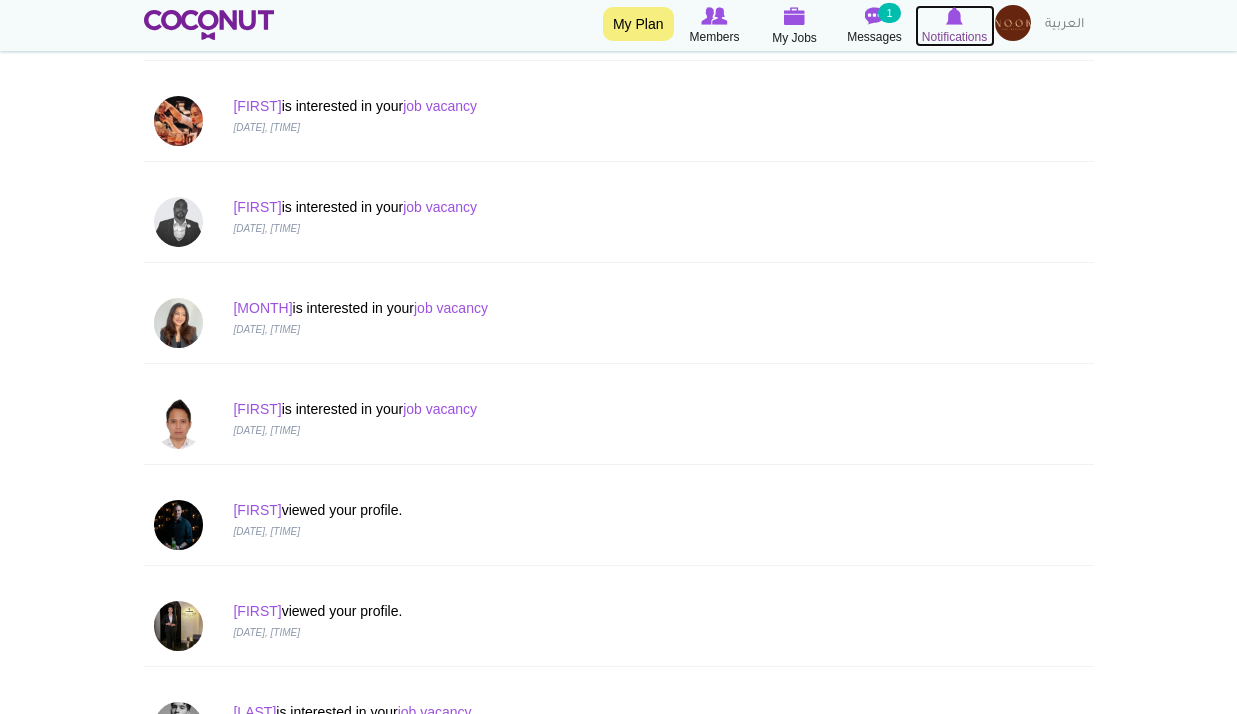 click on "Notifications" at bounding box center [954, 37] 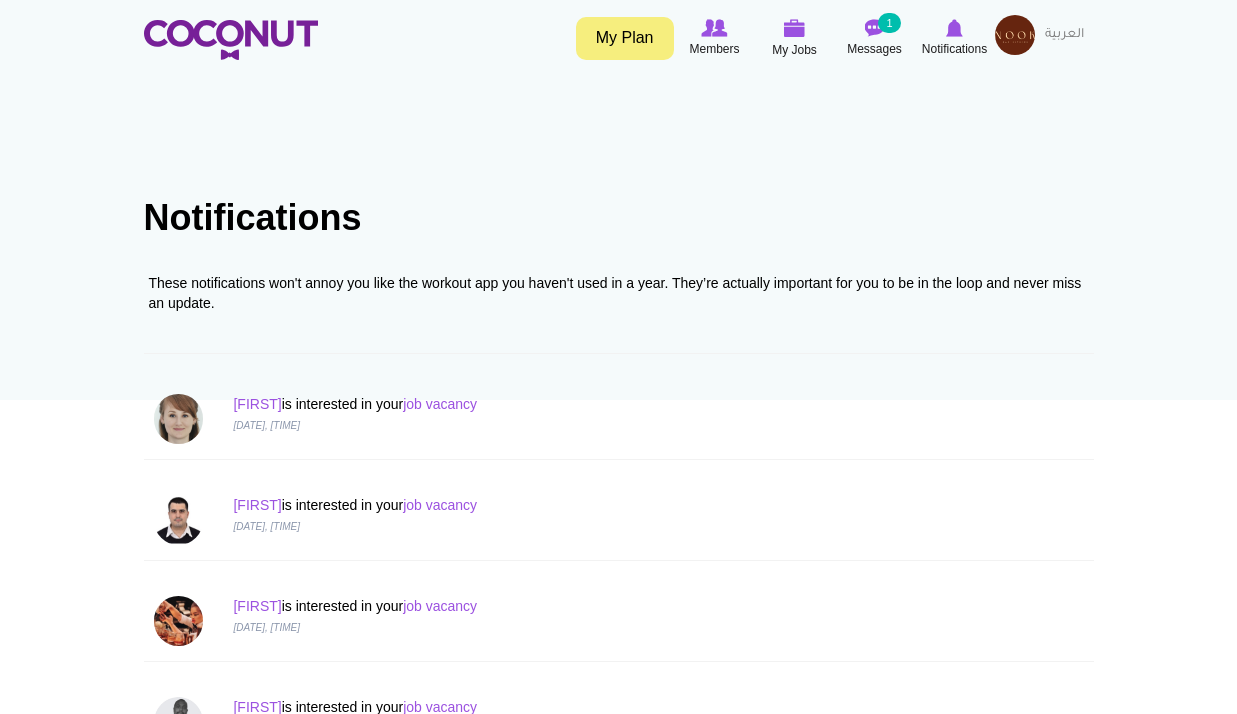 scroll, scrollTop: 0, scrollLeft: 0, axis: both 